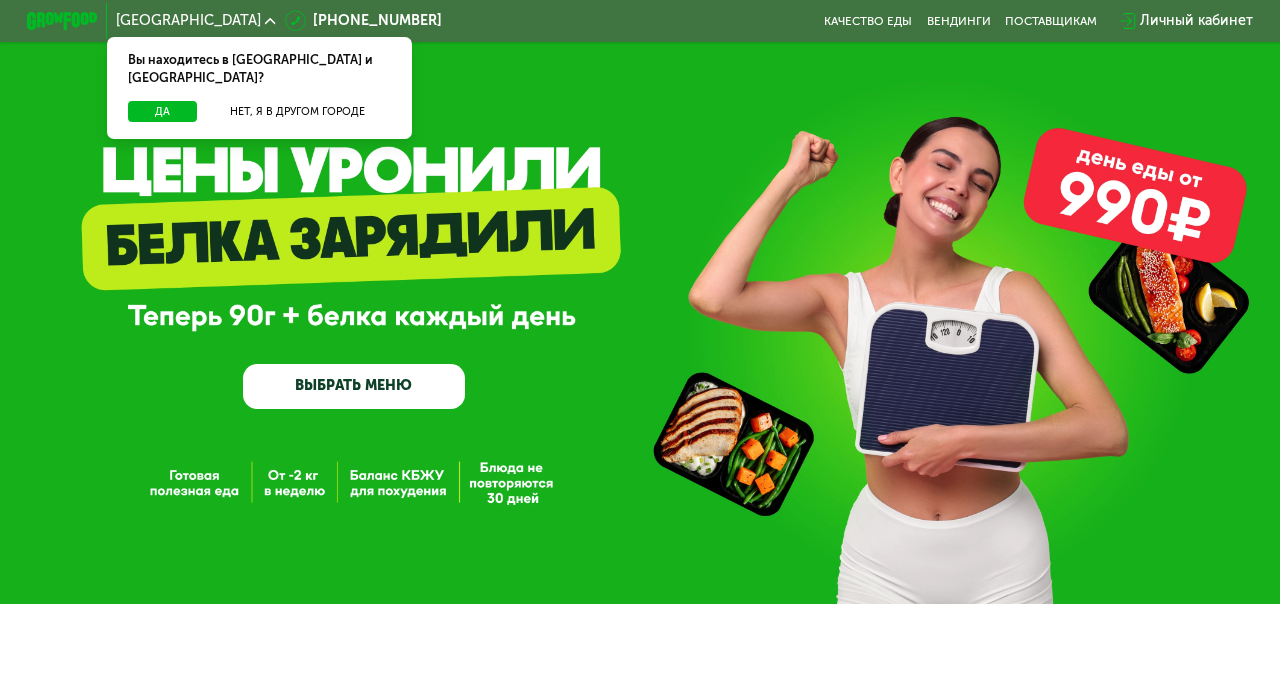 scroll, scrollTop: 0, scrollLeft: 0, axis: both 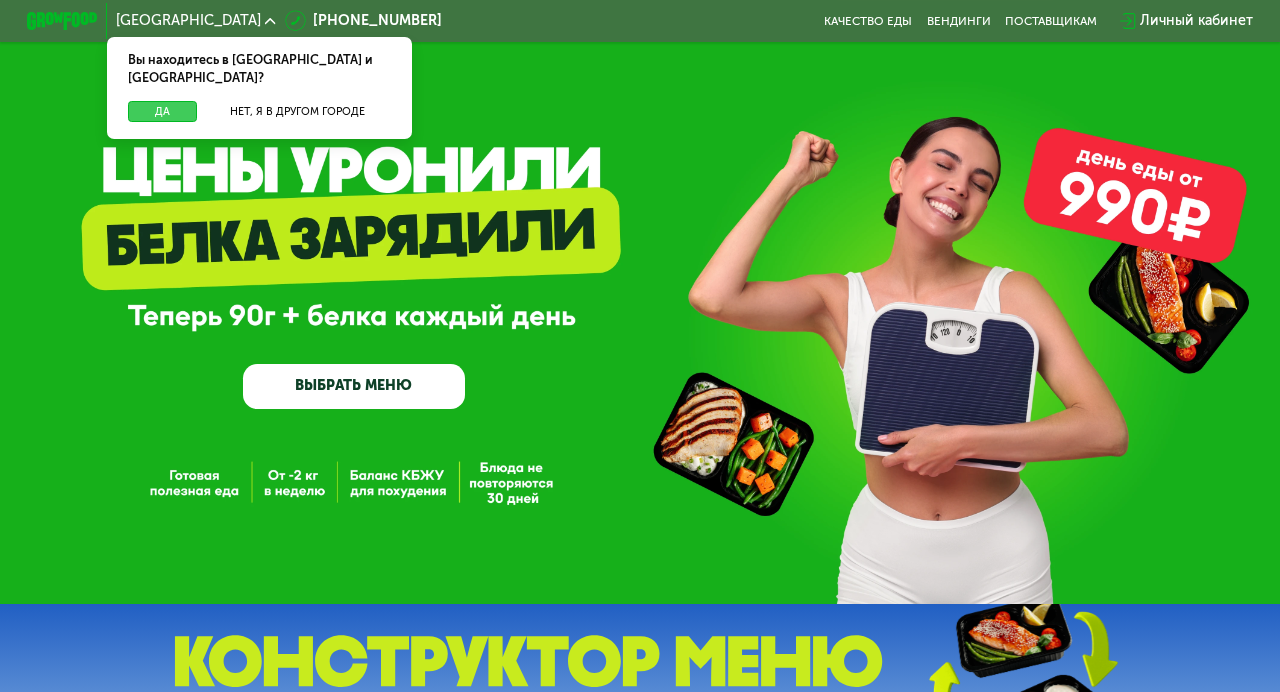 click on "Да" at bounding box center [162, 112] 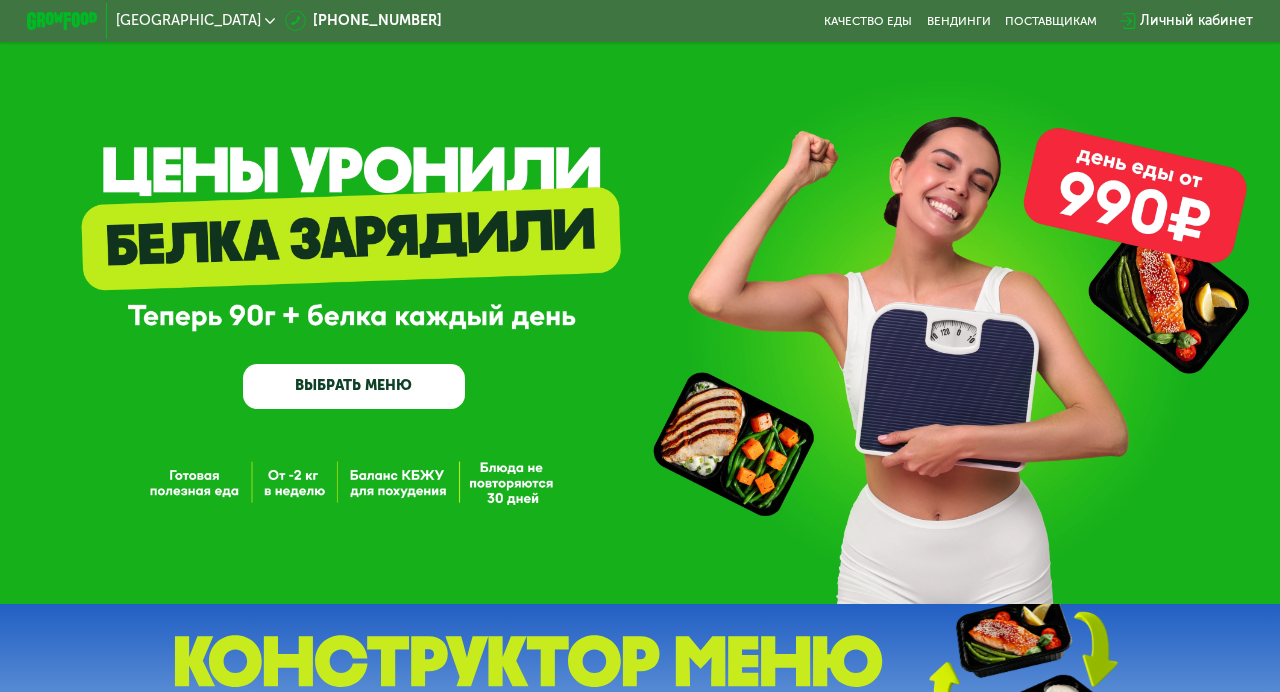 click on "Москва" 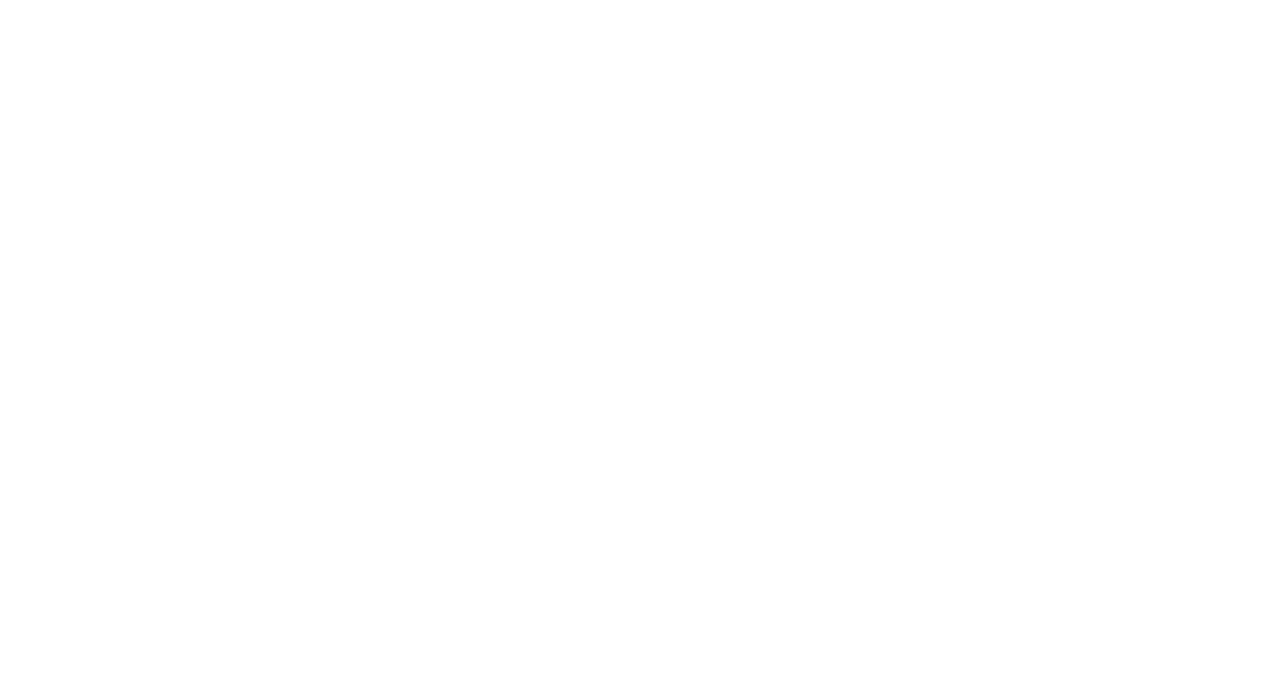 scroll, scrollTop: 0, scrollLeft: 0, axis: both 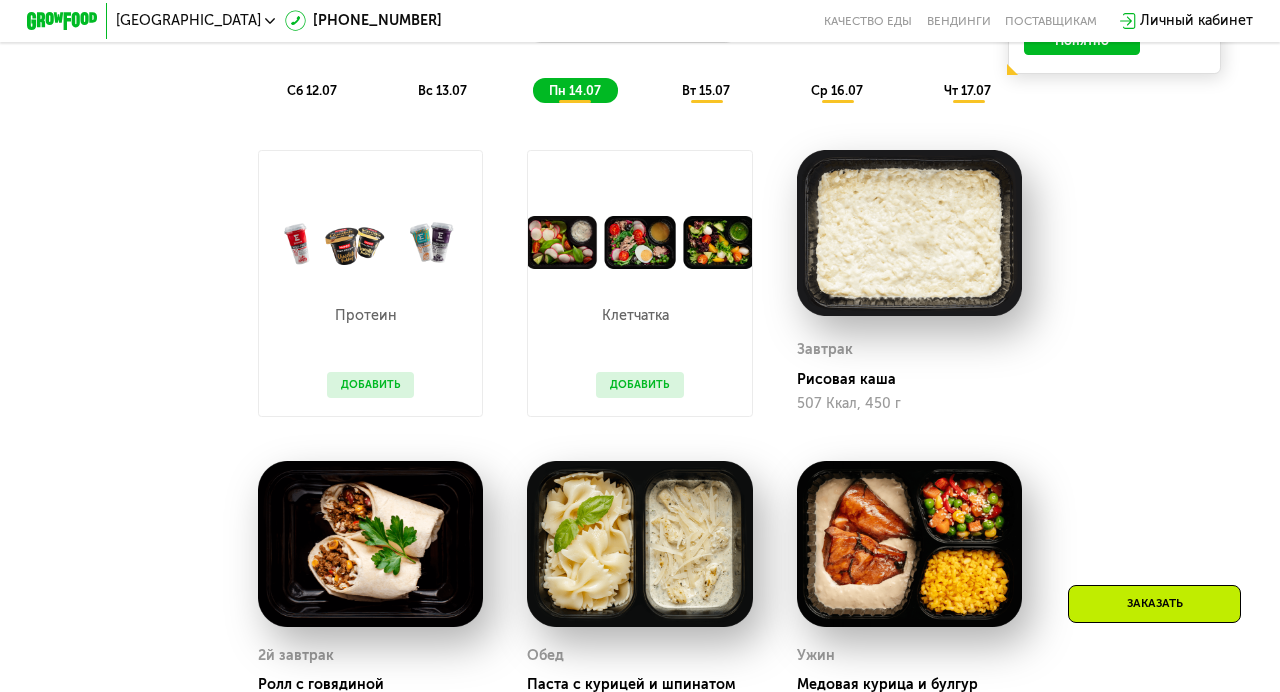 click on "сб 12.07" at bounding box center [312, 90] 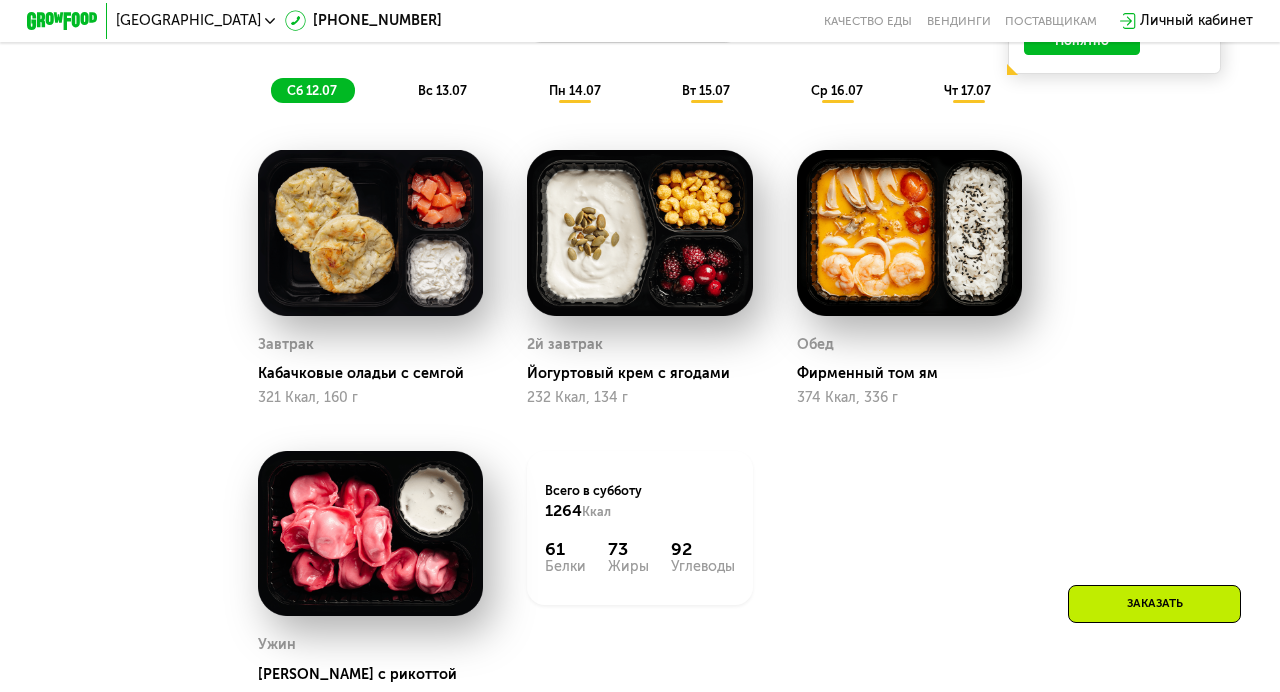click on "вс 13.07" at bounding box center [442, 90] 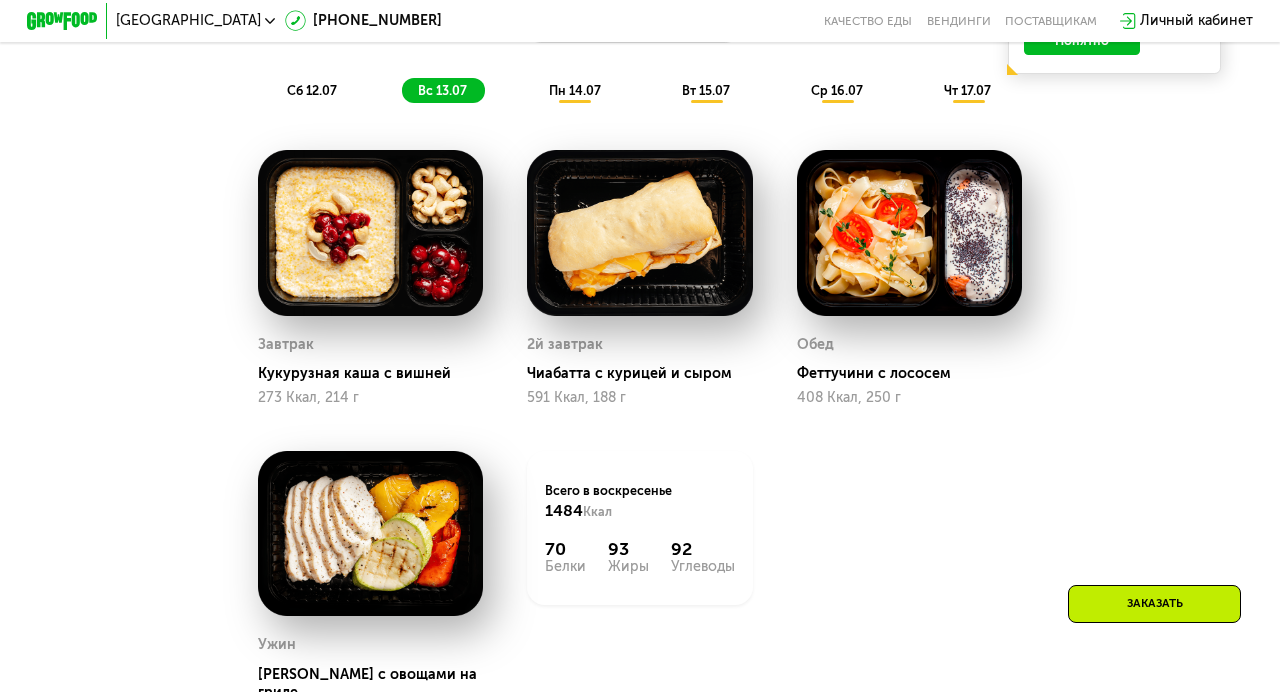 click on "пн 14.07" at bounding box center (575, 90) 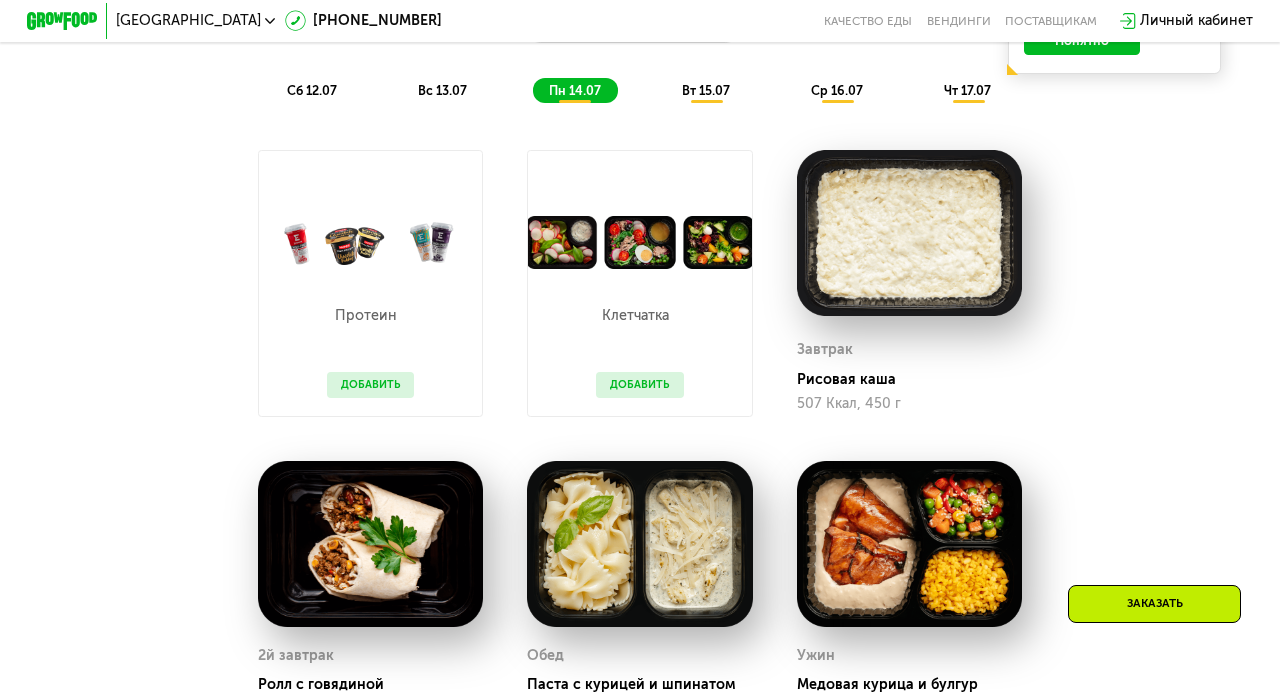 click on "вт 15.07" at bounding box center (706, 90) 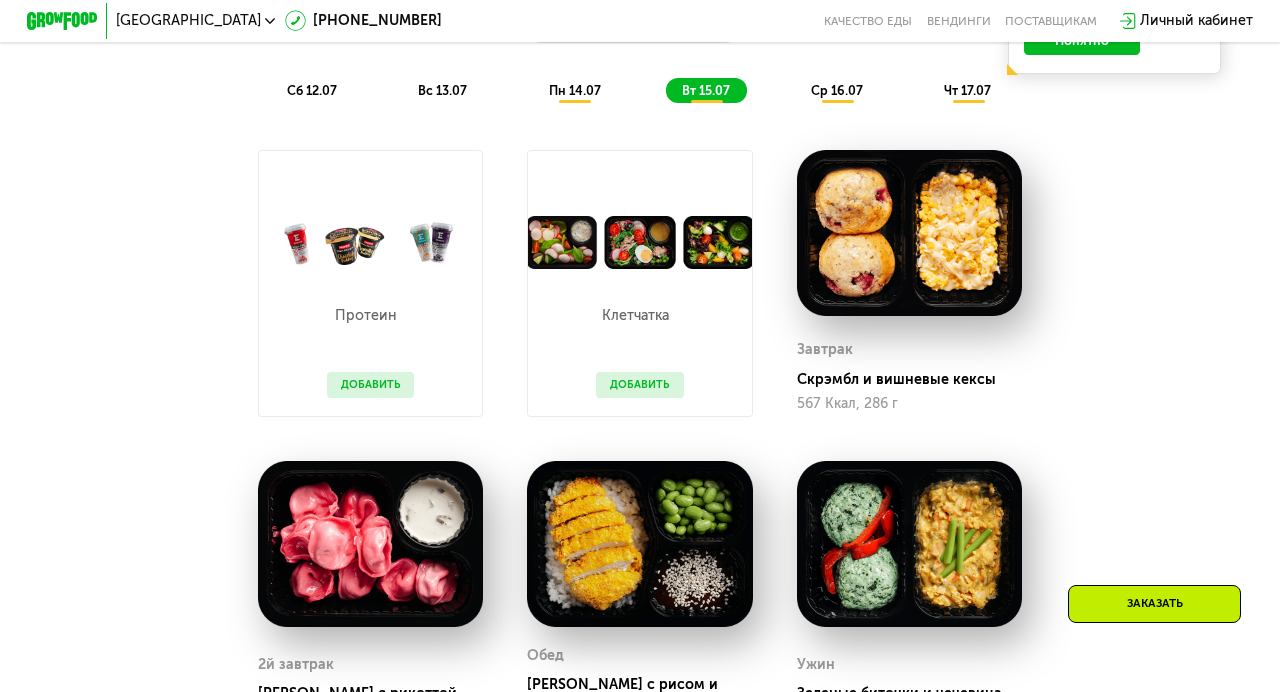 click on "ср 16.07" at bounding box center (837, 90) 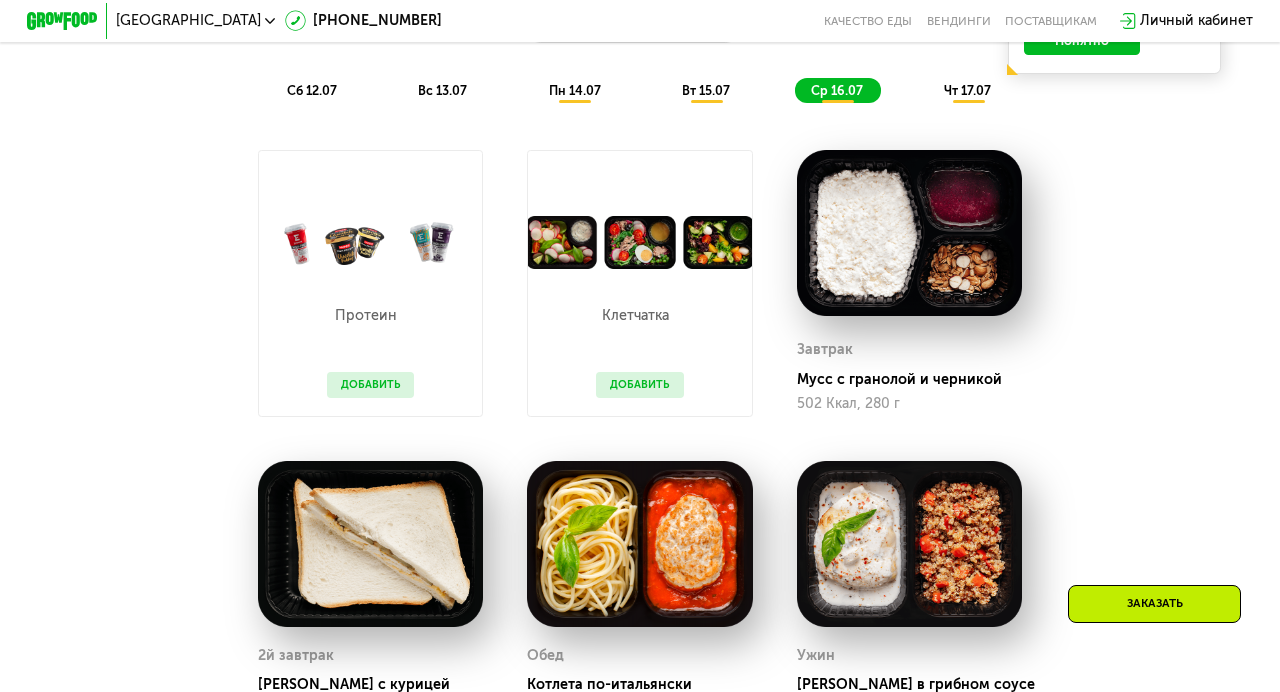 click on "чт 17.07" at bounding box center (967, 90) 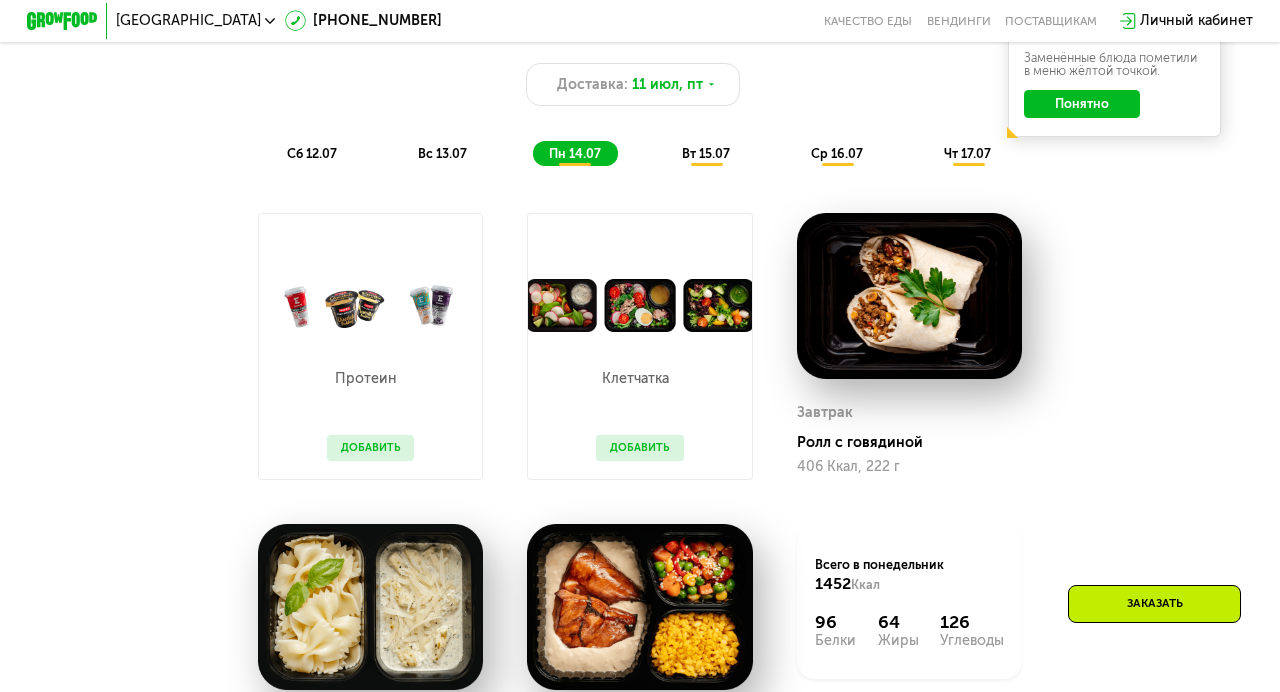 scroll, scrollTop: 1067, scrollLeft: 0, axis: vertical 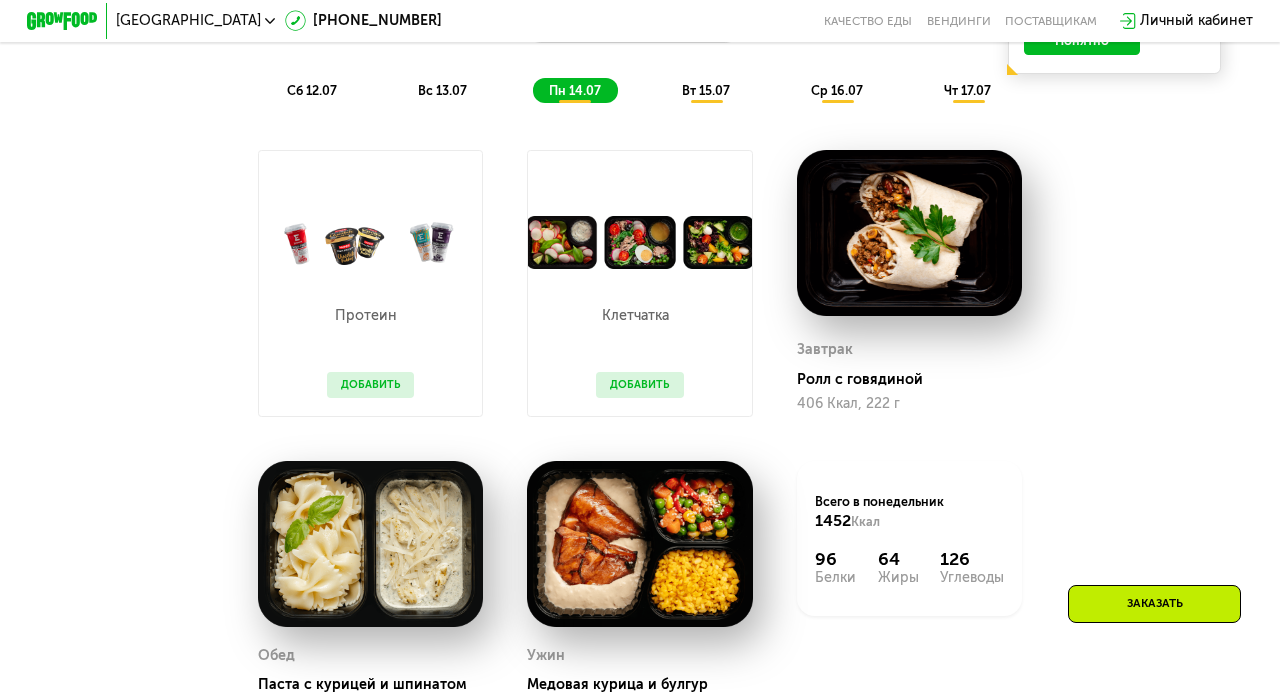 click on "сб 12.07" at bounding box center [312, 90] 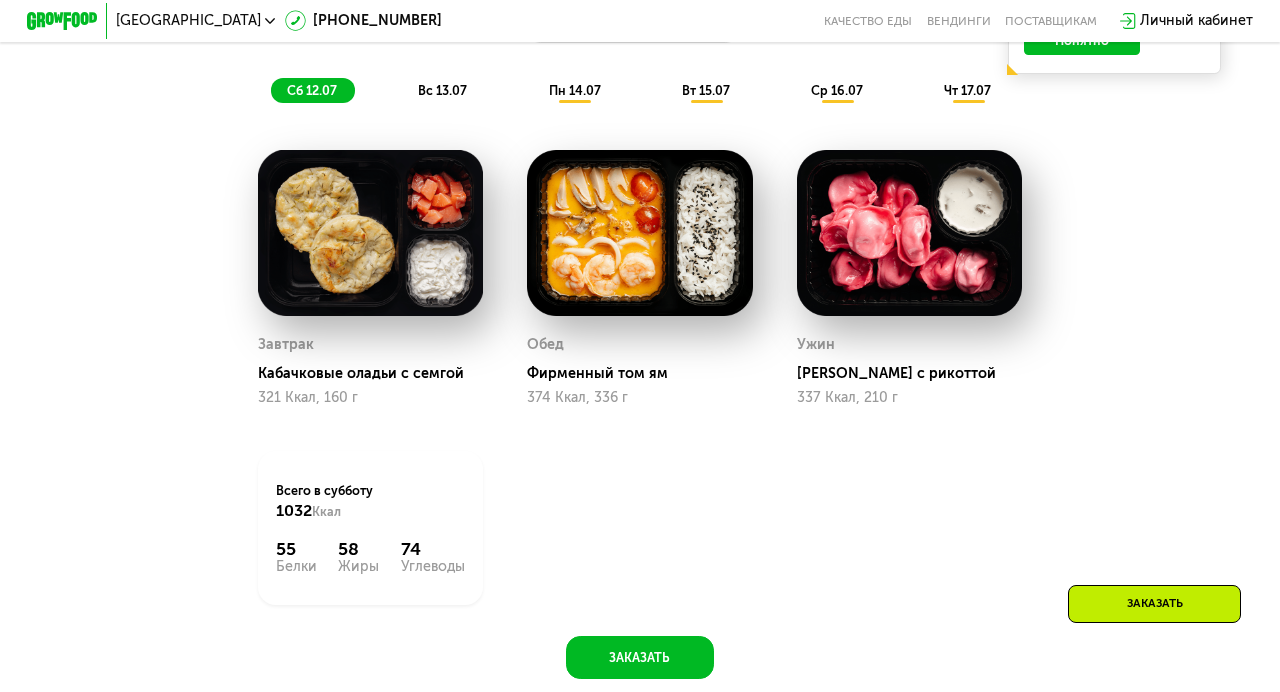 click on "вс 13.07" at bounding box center (442, 90) 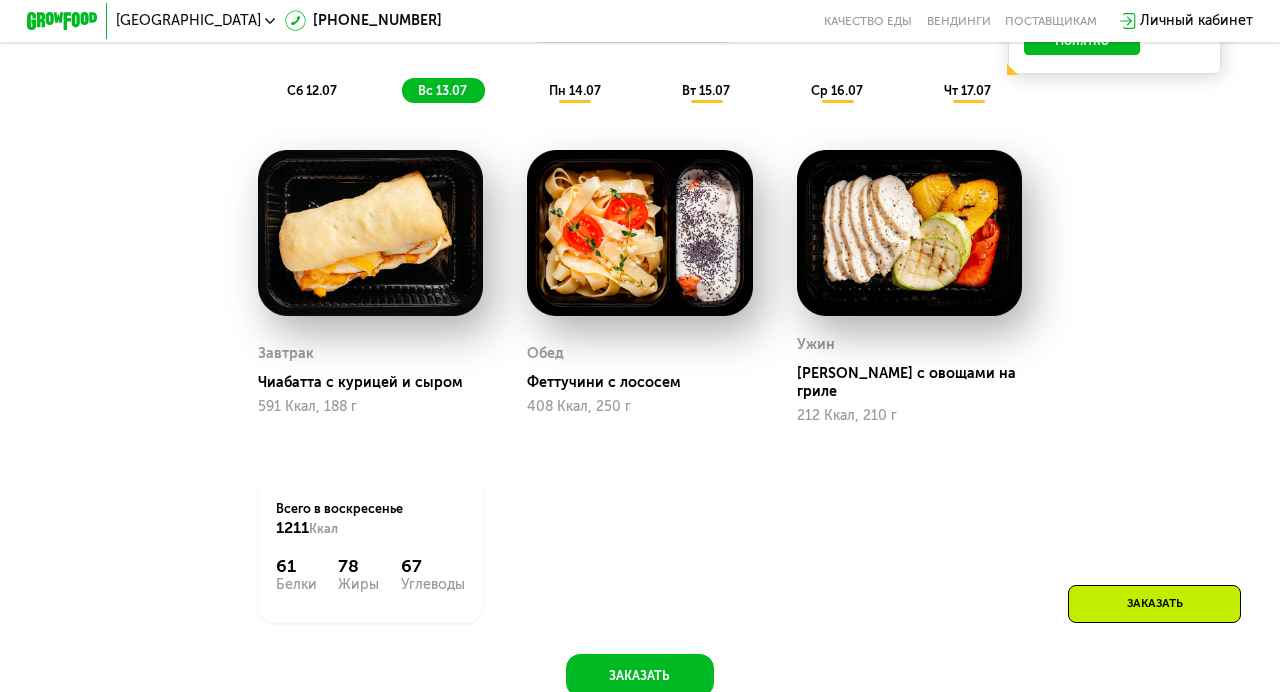 click on "пн 14.07" at bounding box center [575, 90] 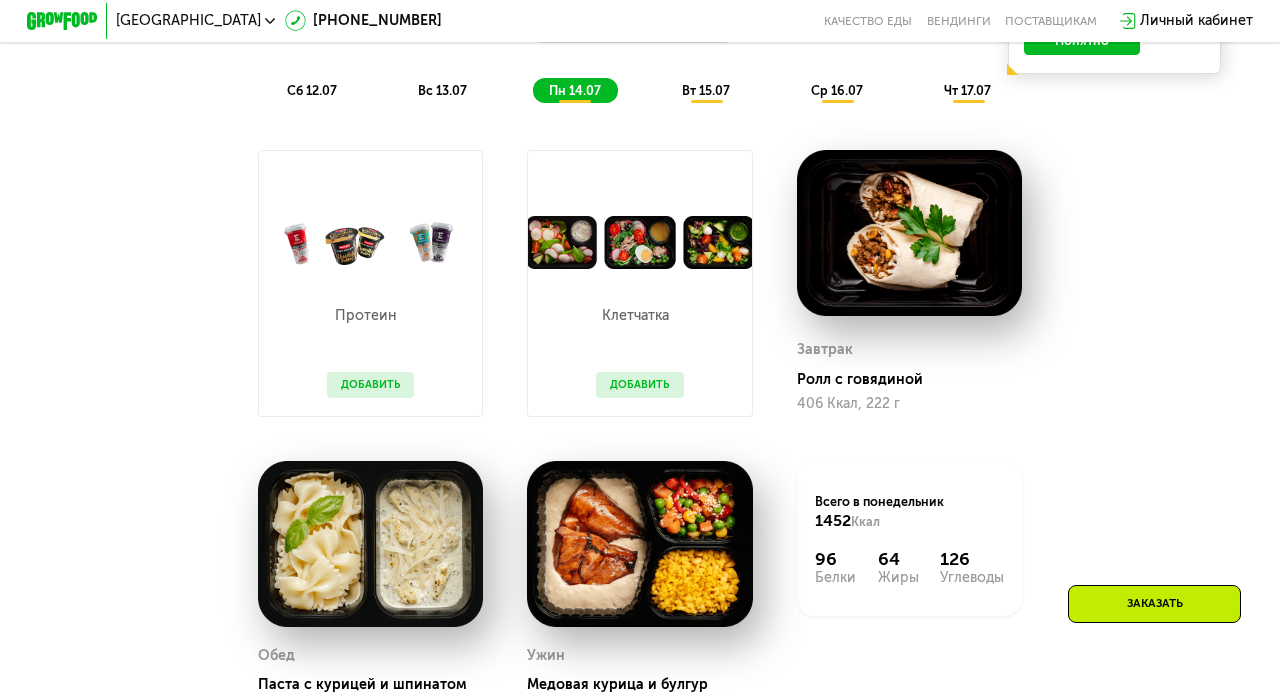 click on "вт 15.07" at bounding box center [706, 90] 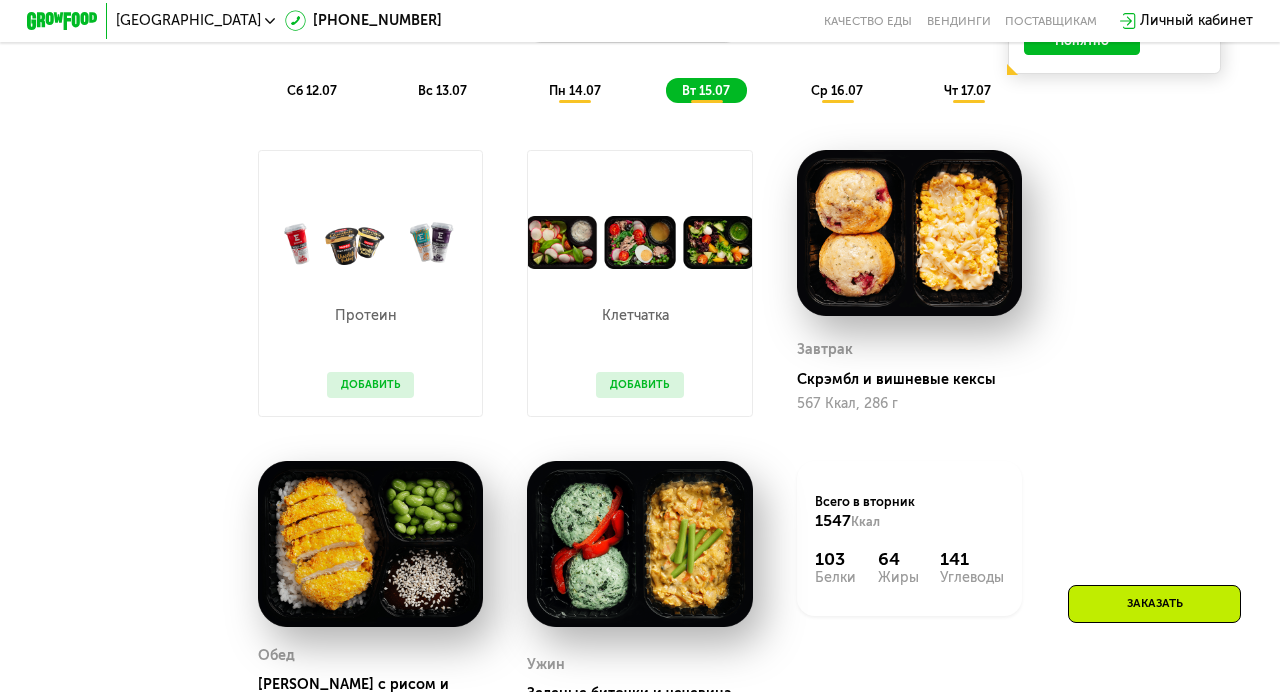 click on "ср 16.07" at bounding box center [837, 90] 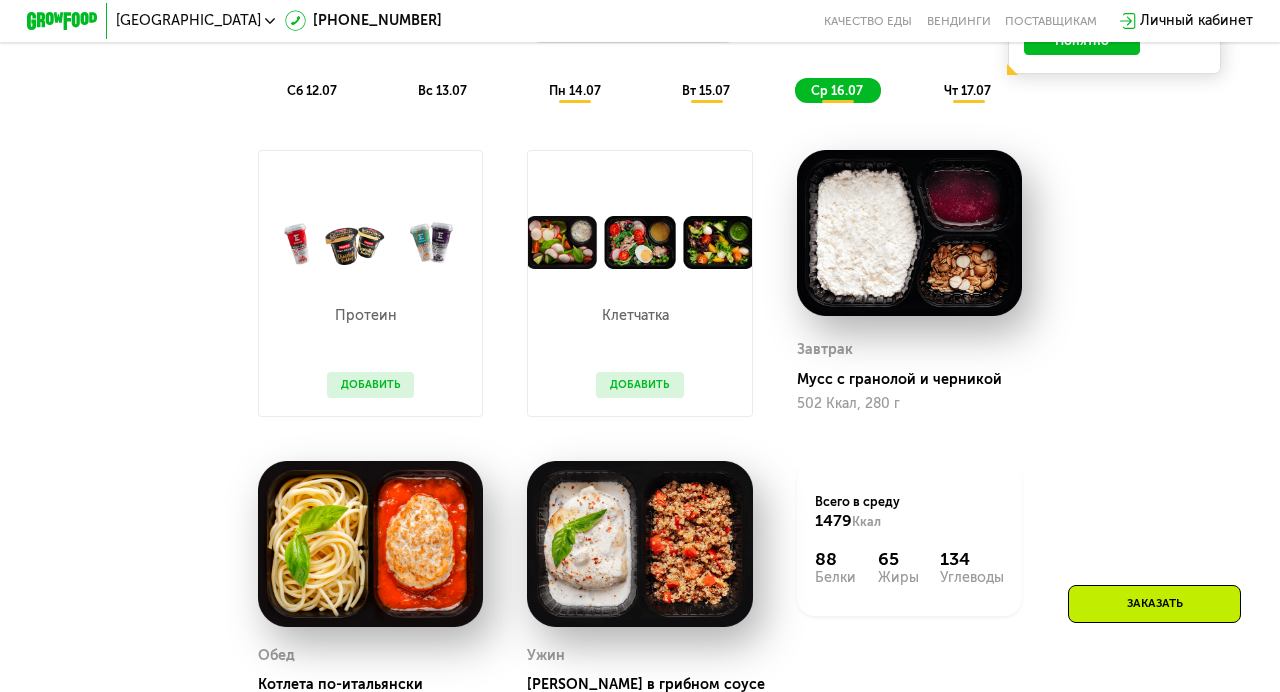 click on "чт 17.07" at bounding box center [967, 90] 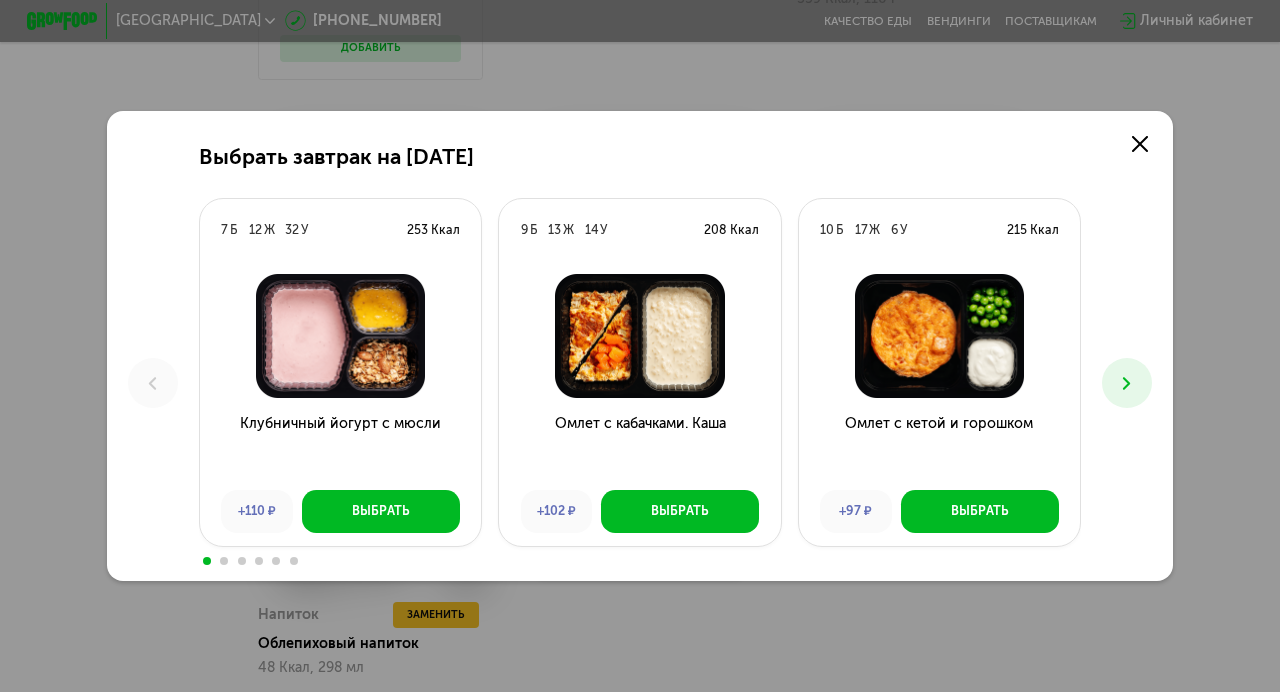 scroll, scrollTop: 0, scrollLeft: 0, axis: both 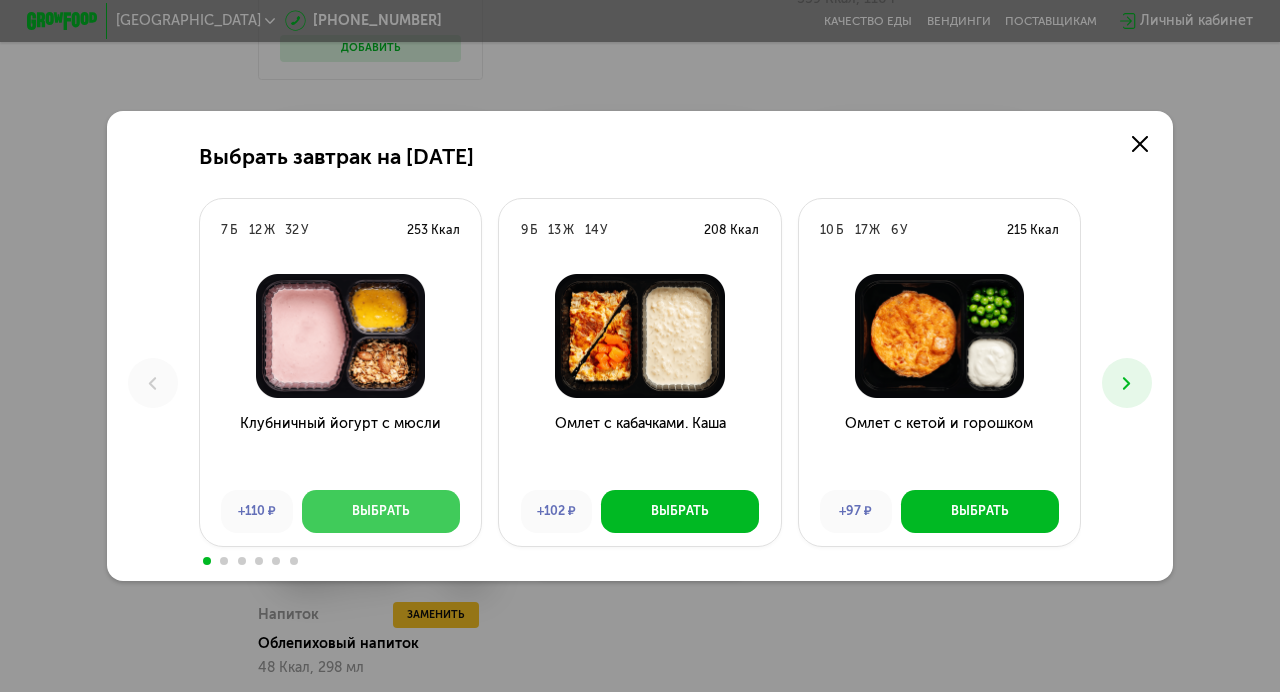 click on "Выбрать" at bounding box center (381, 511) 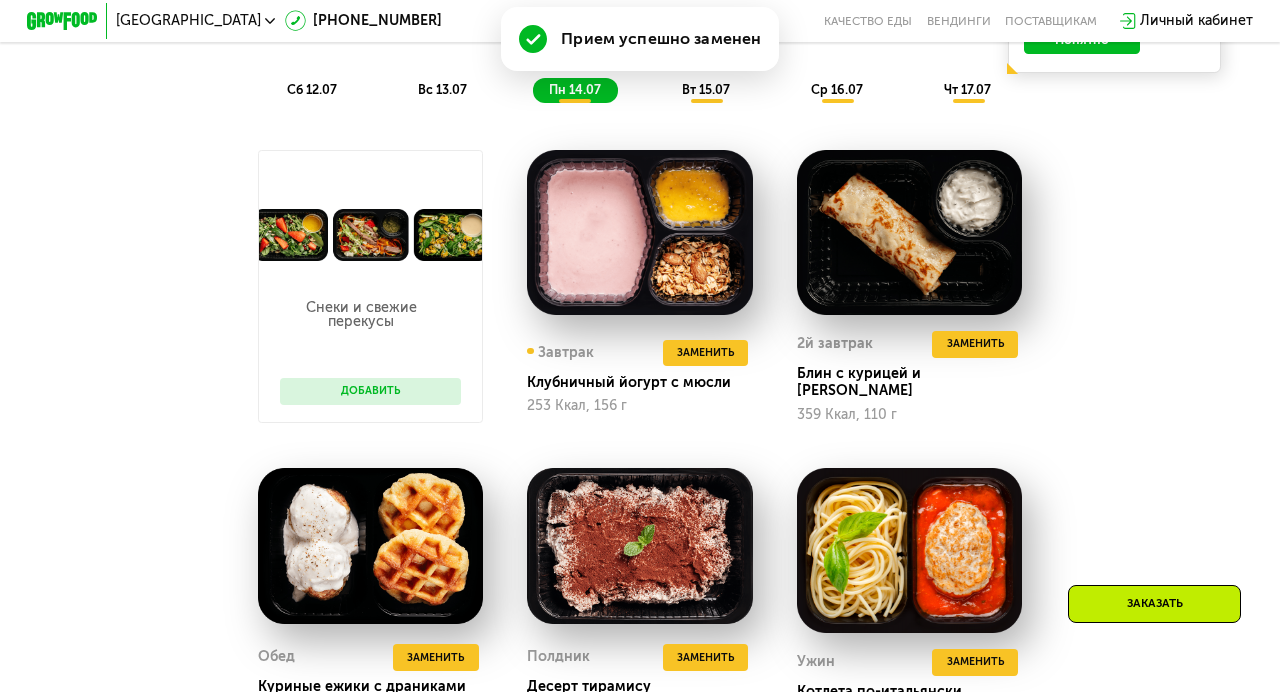 scroll, scrollTop: 1045, scrollLeft: 0, axis: vertical 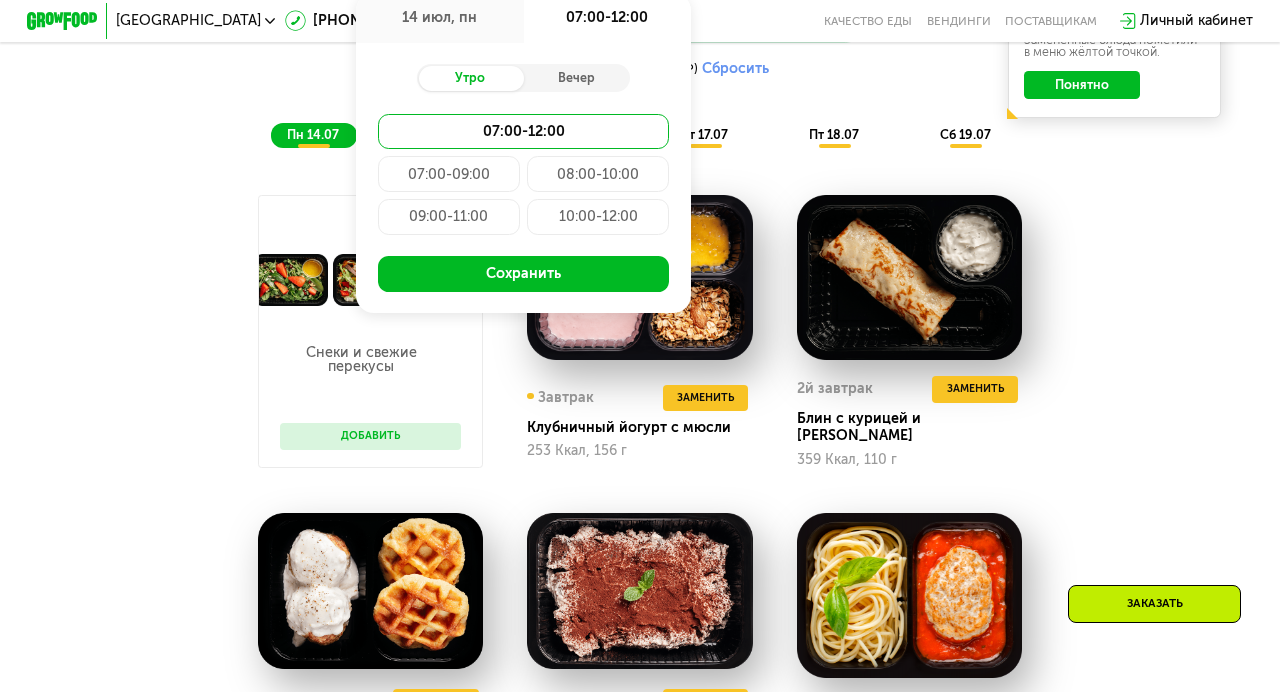 type on "**********" 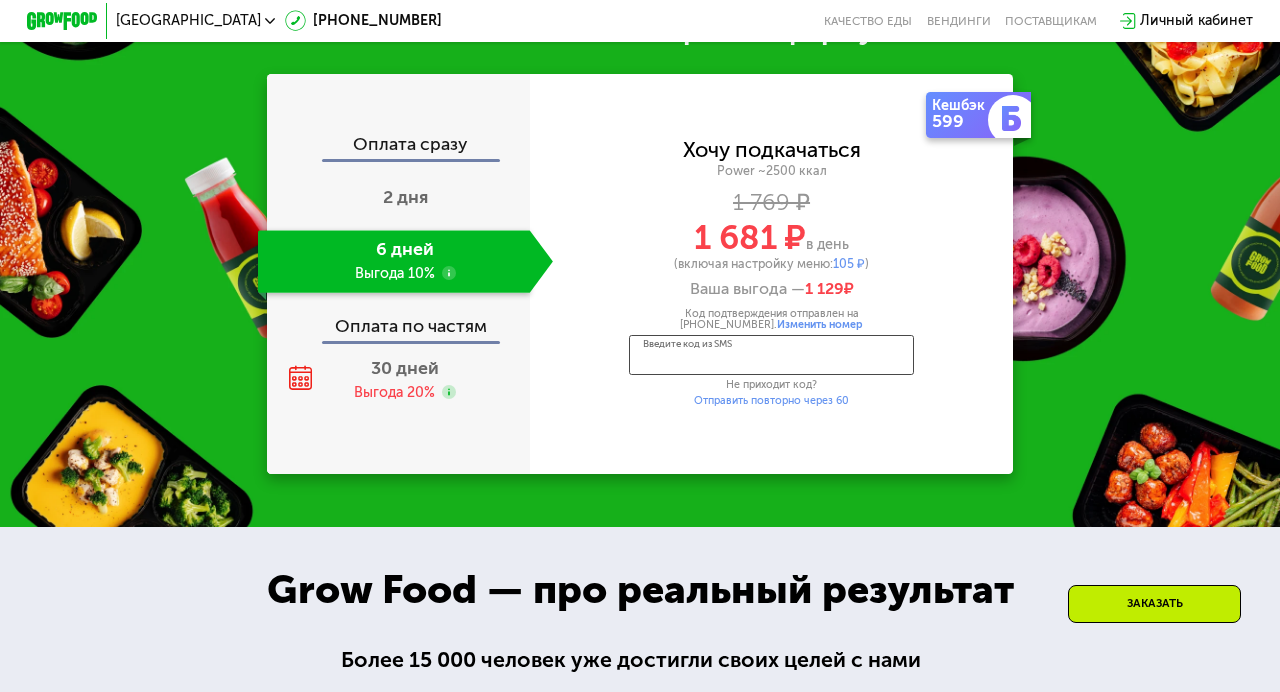scroll, scrollTop: 2273, scrollLeft: 0, axis: vertical 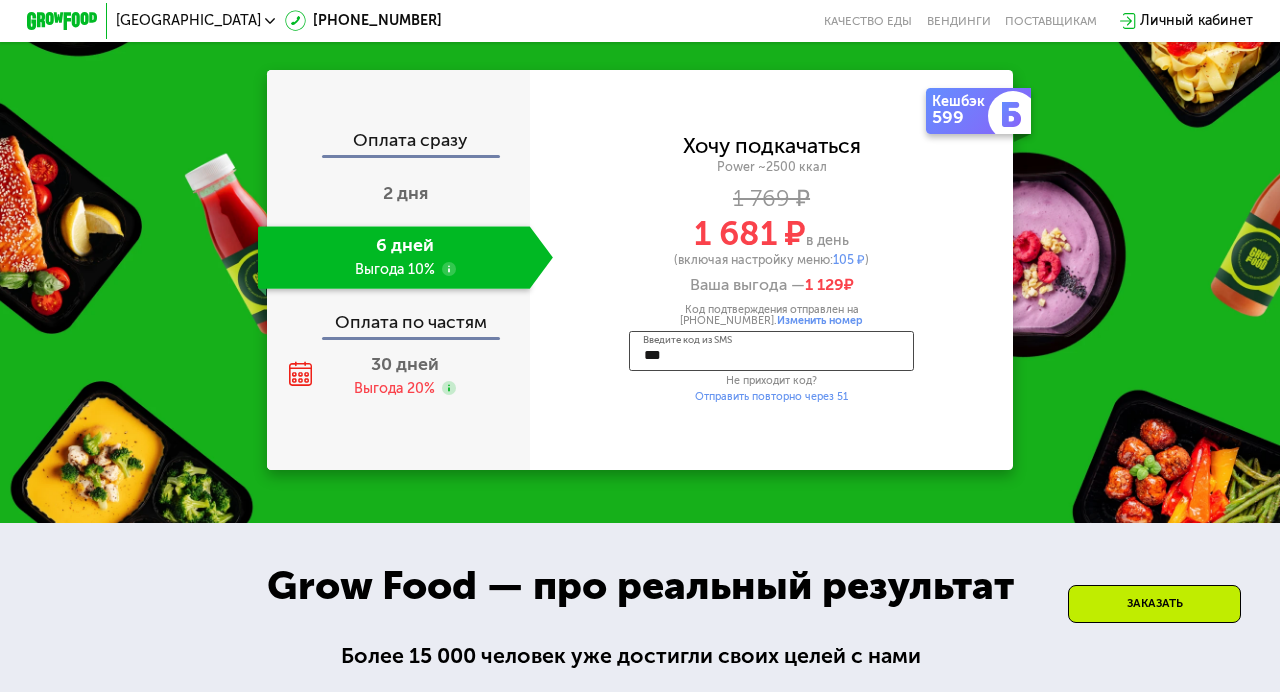 type on "****" 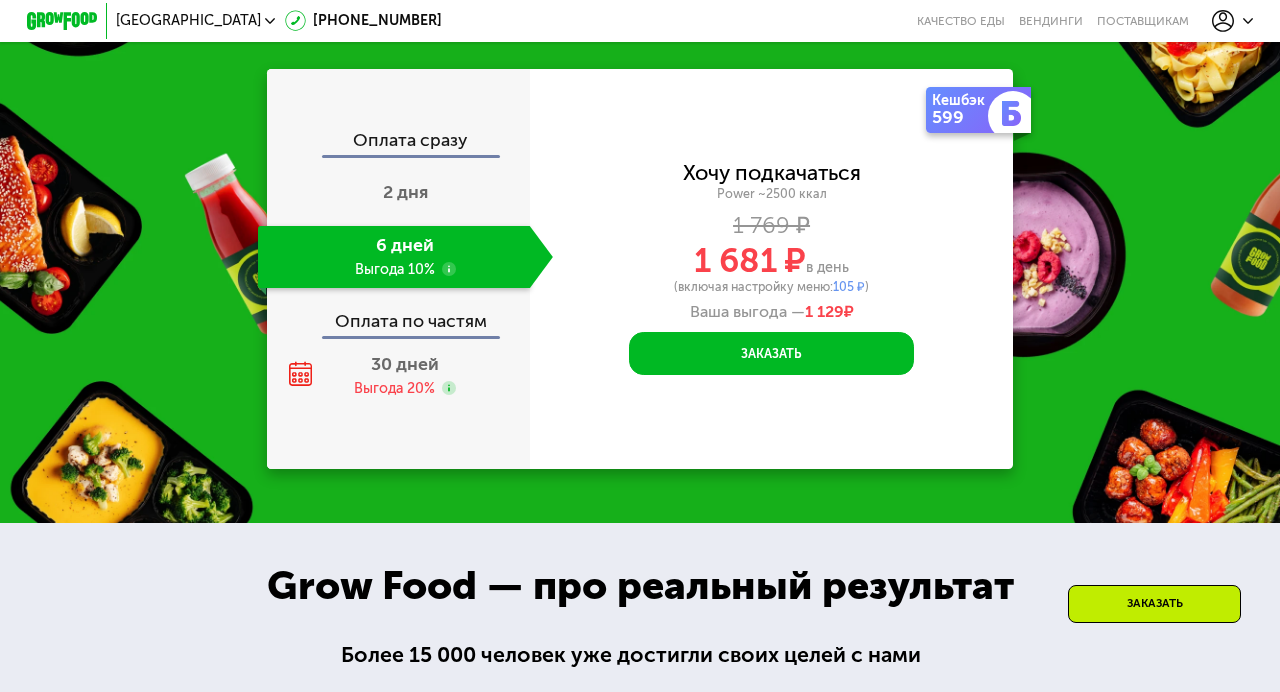 scroll, scrollTop: 0, scrollLeft: 0, axis: both 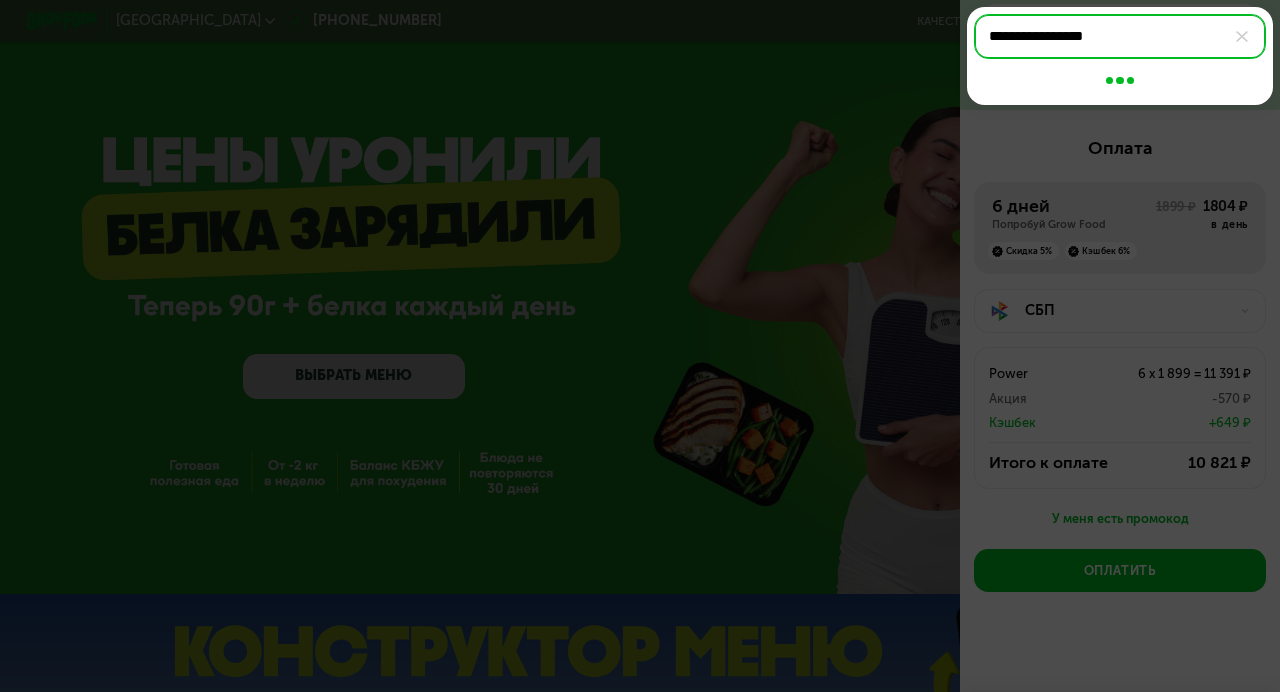 type on "**********" 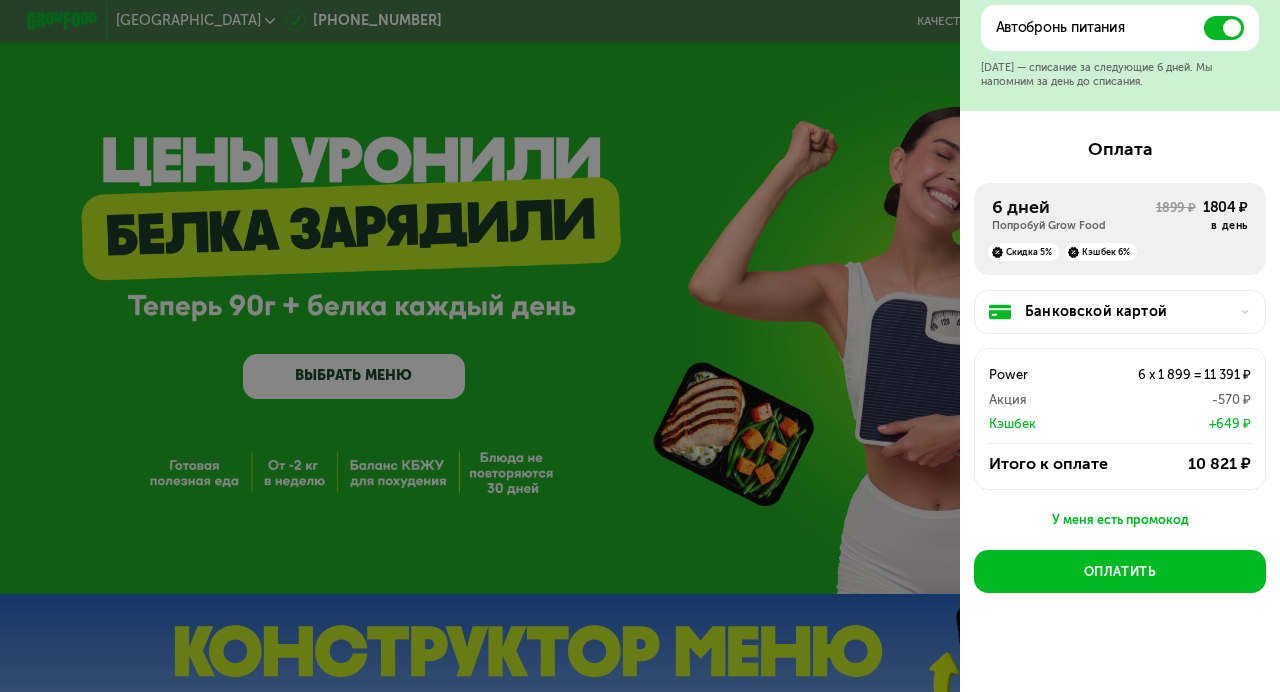 scroll, scrollTop: 827, scrollLeft: 0, axis: vertical 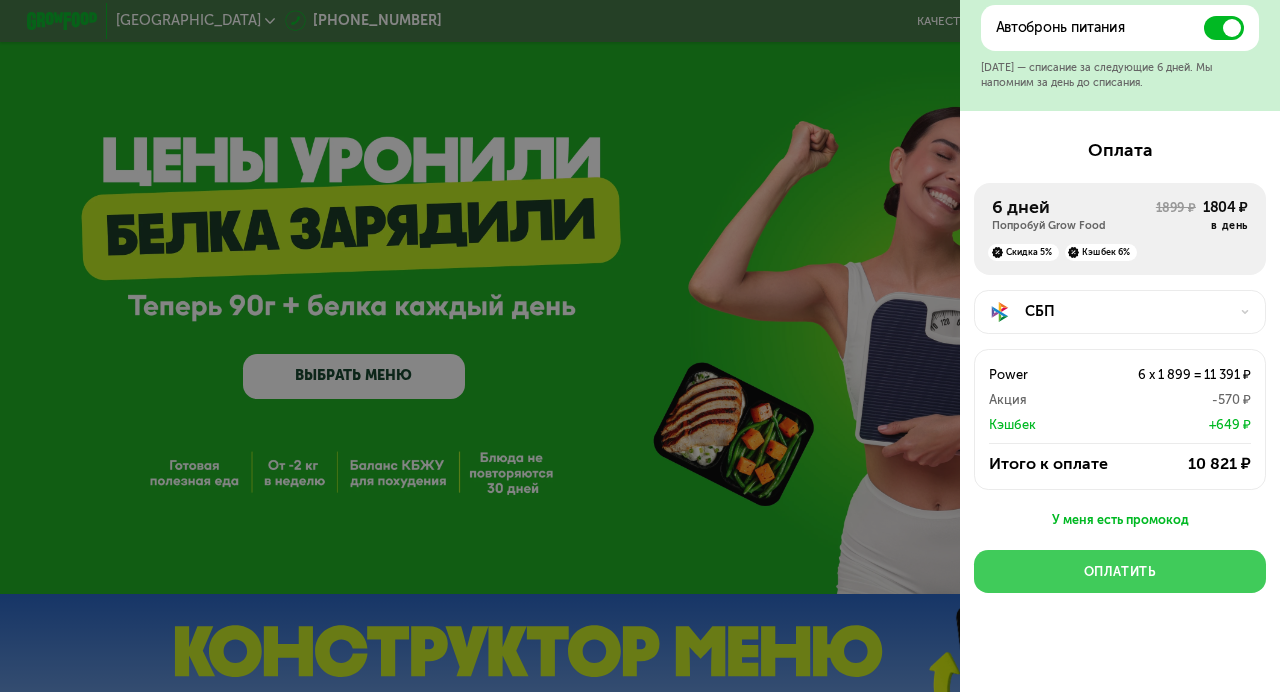 click on "Оплатить" at bounding box center [1120, 572] 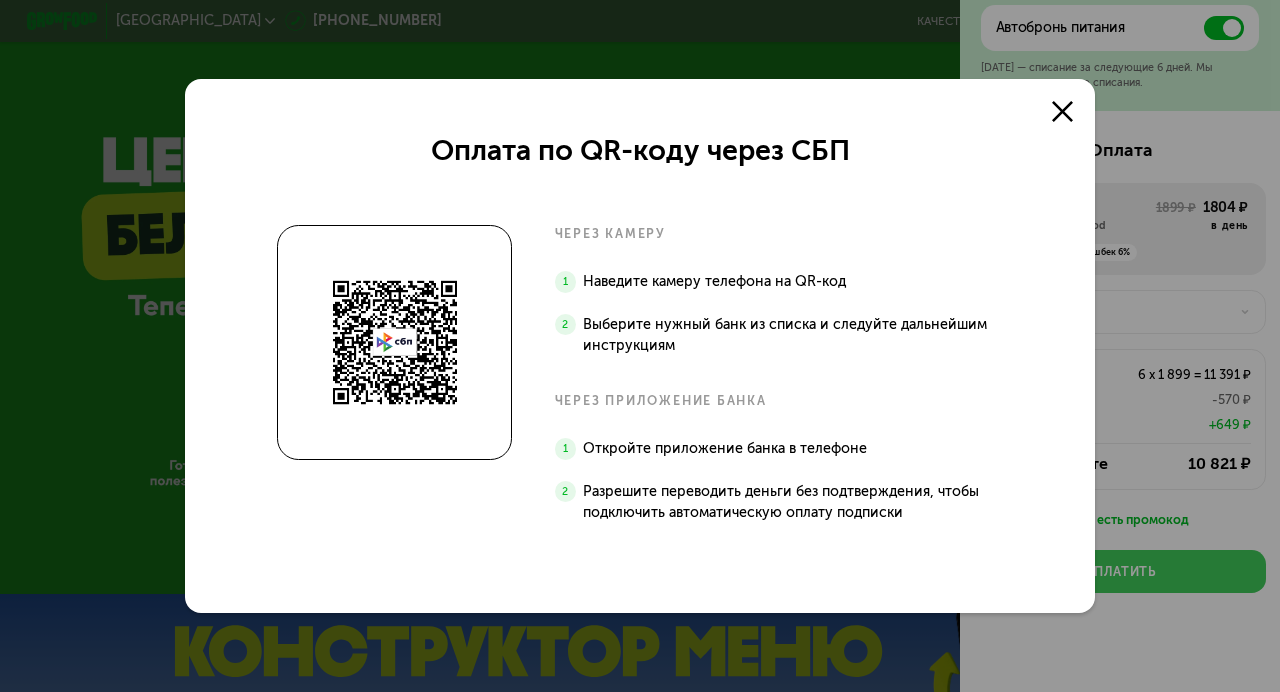 scroll, scrollTop: 0, scrollLeft: 0, axis: both 